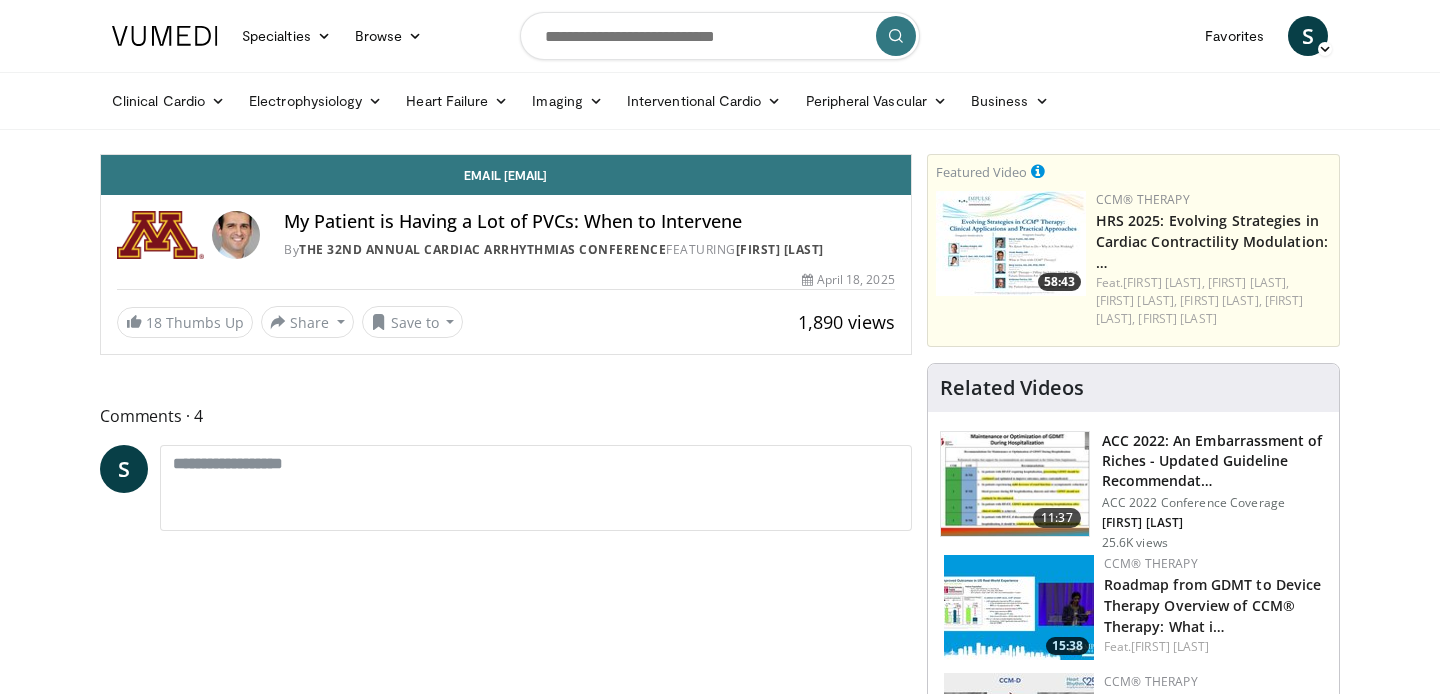 scroll, scrollTop: 0, scrollLeft: 0, axis: both 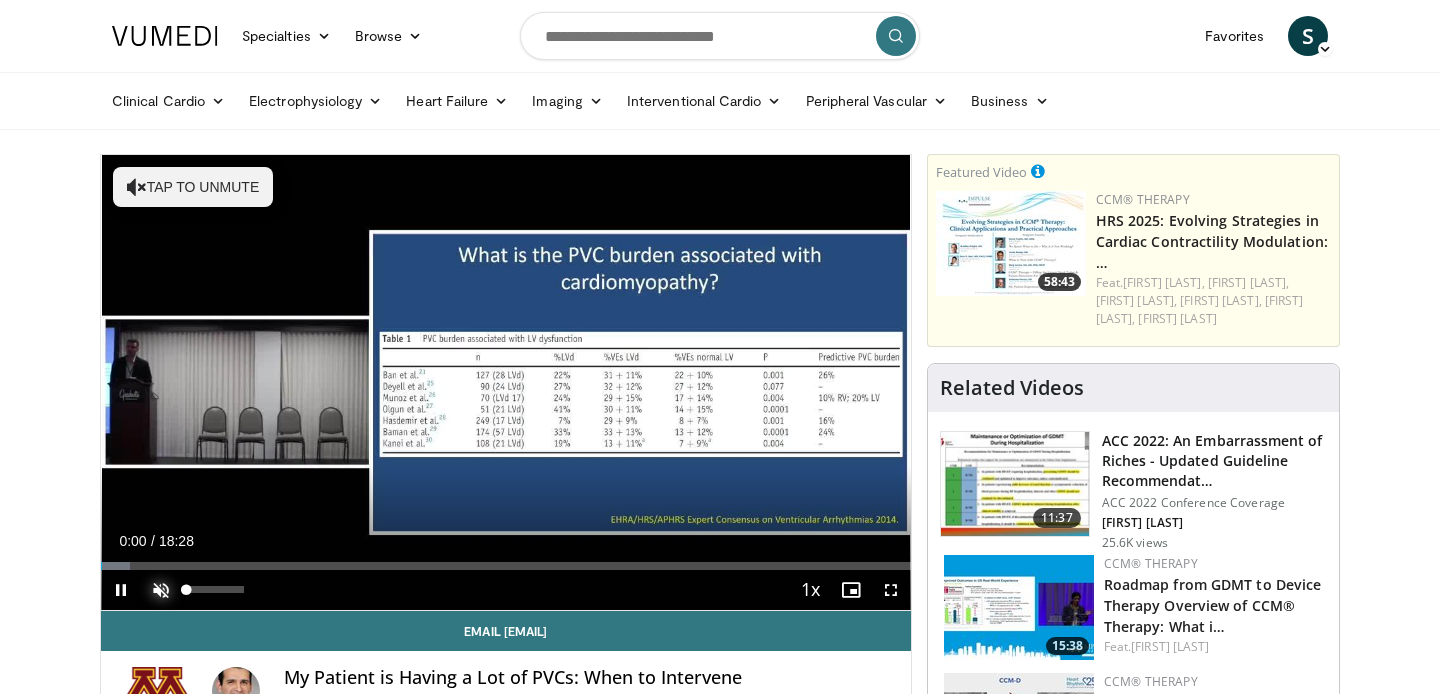 click at bounding box center [161, 590] 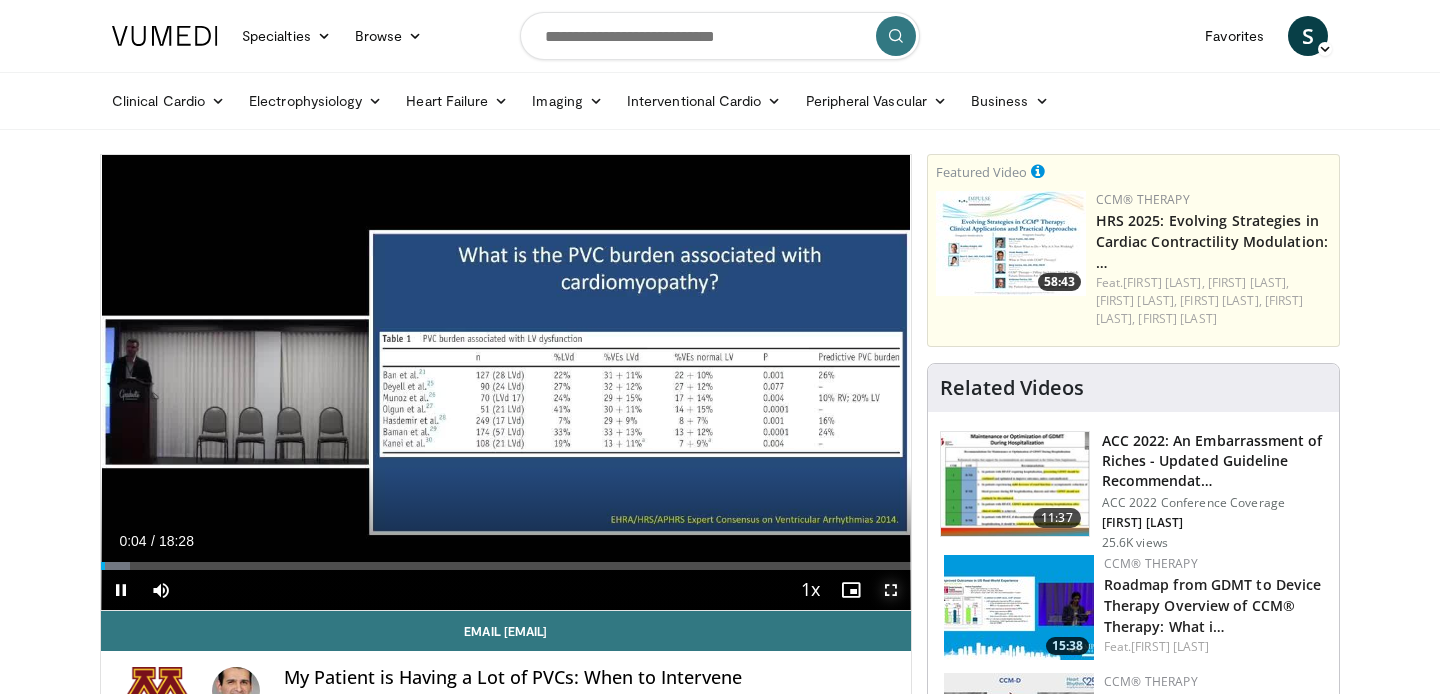 click at bounding box center (891, 590) 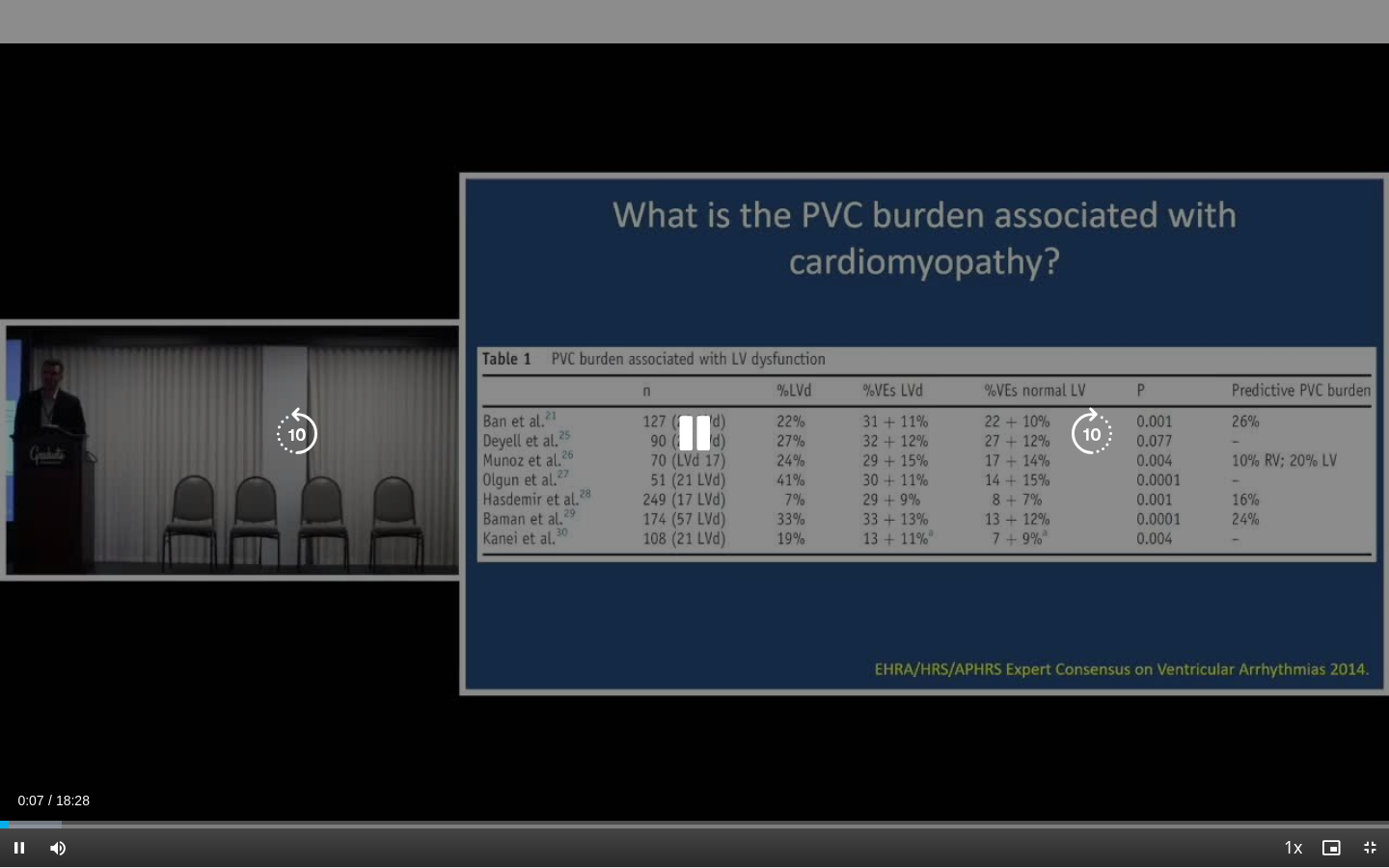 click at bounding box center [1092, 434] 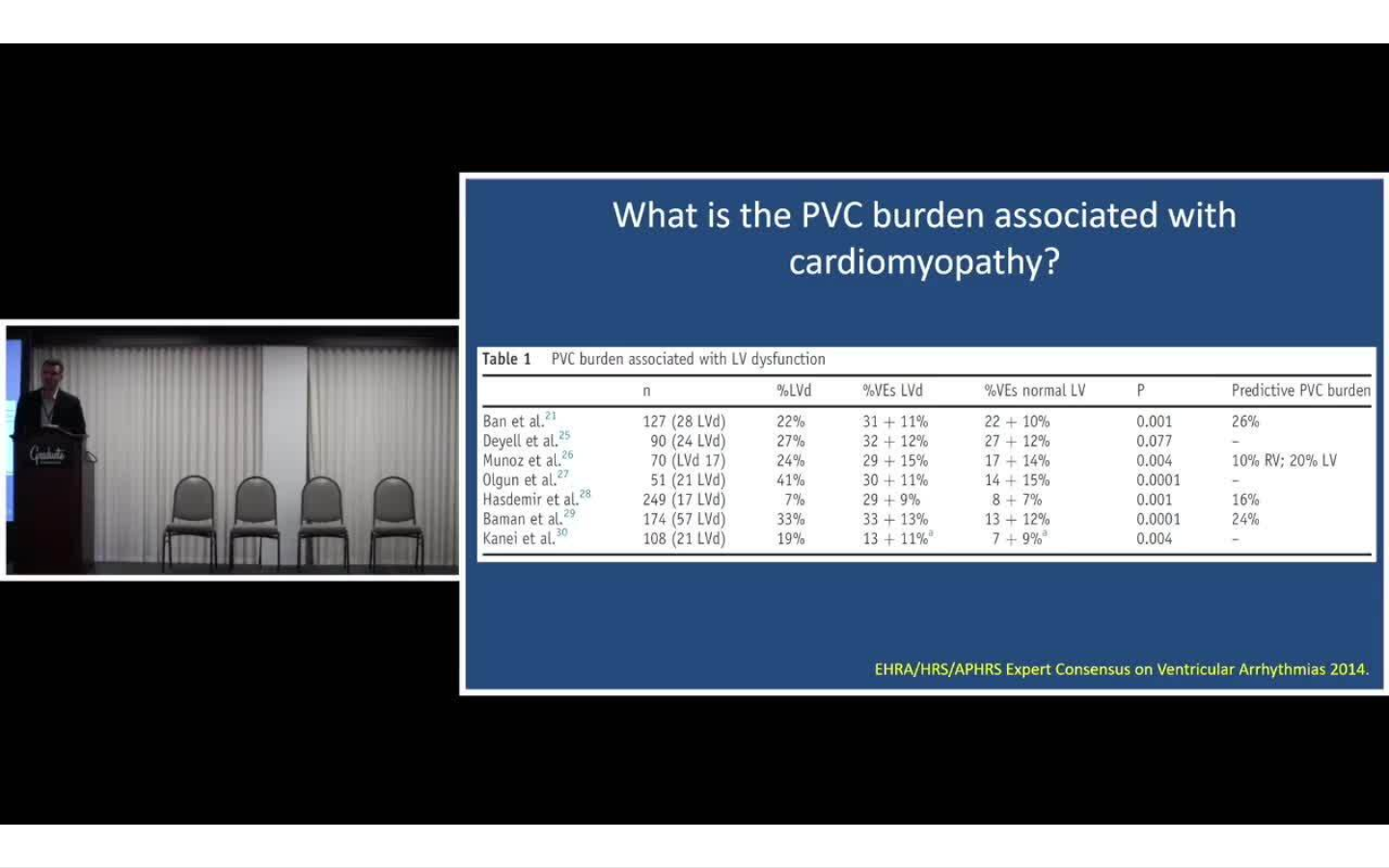 type 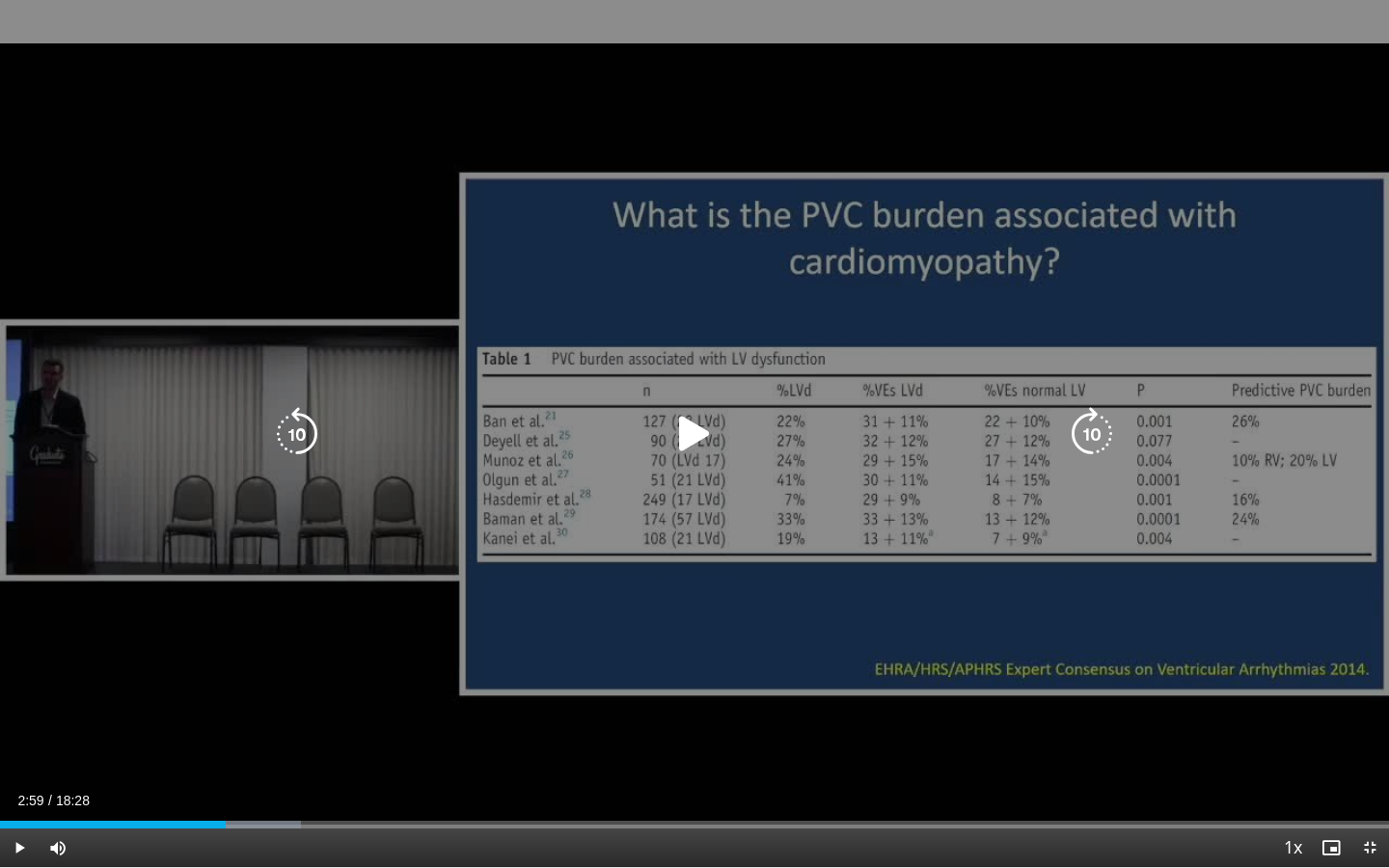 click at bounding box center [694, 434] 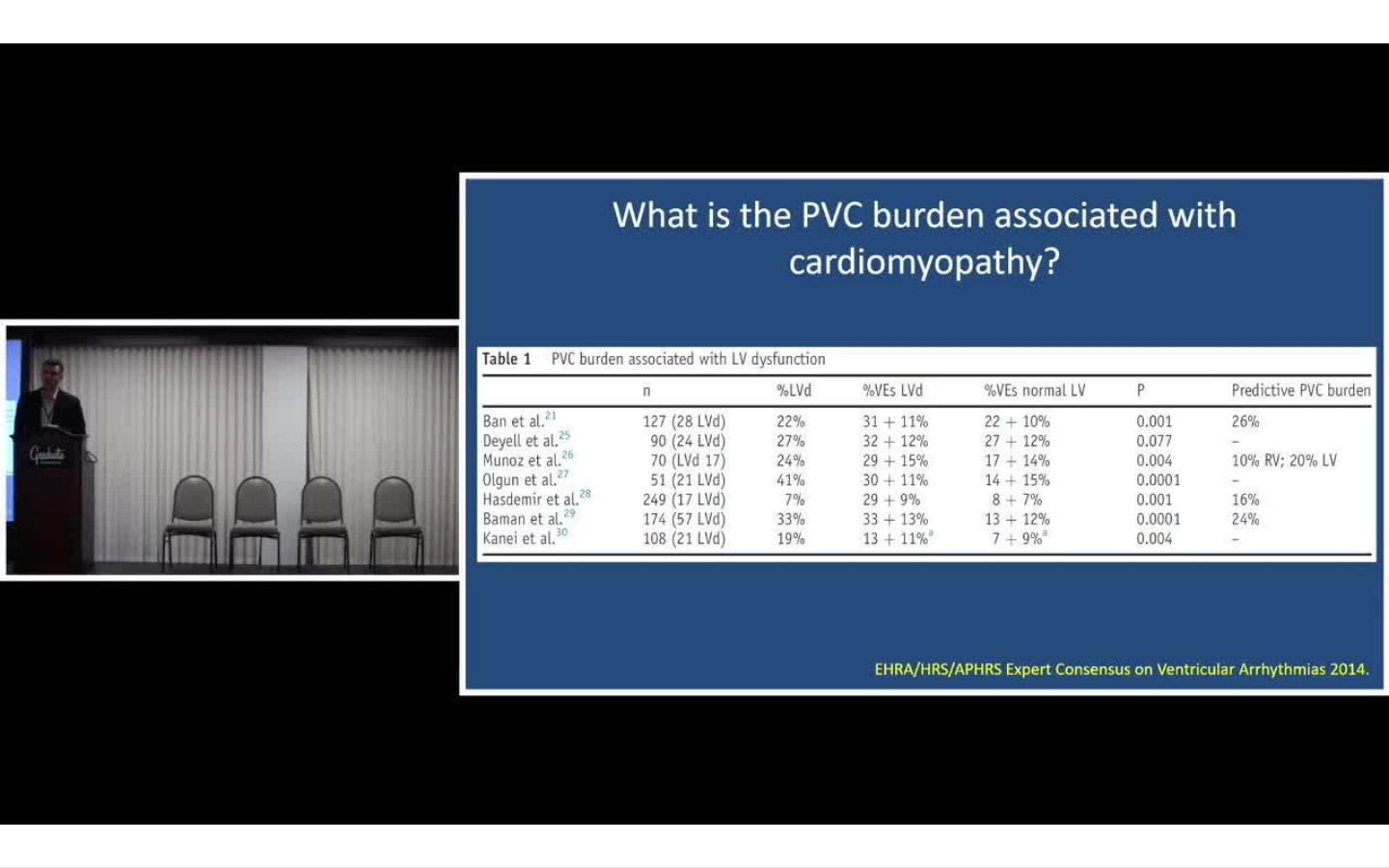 type 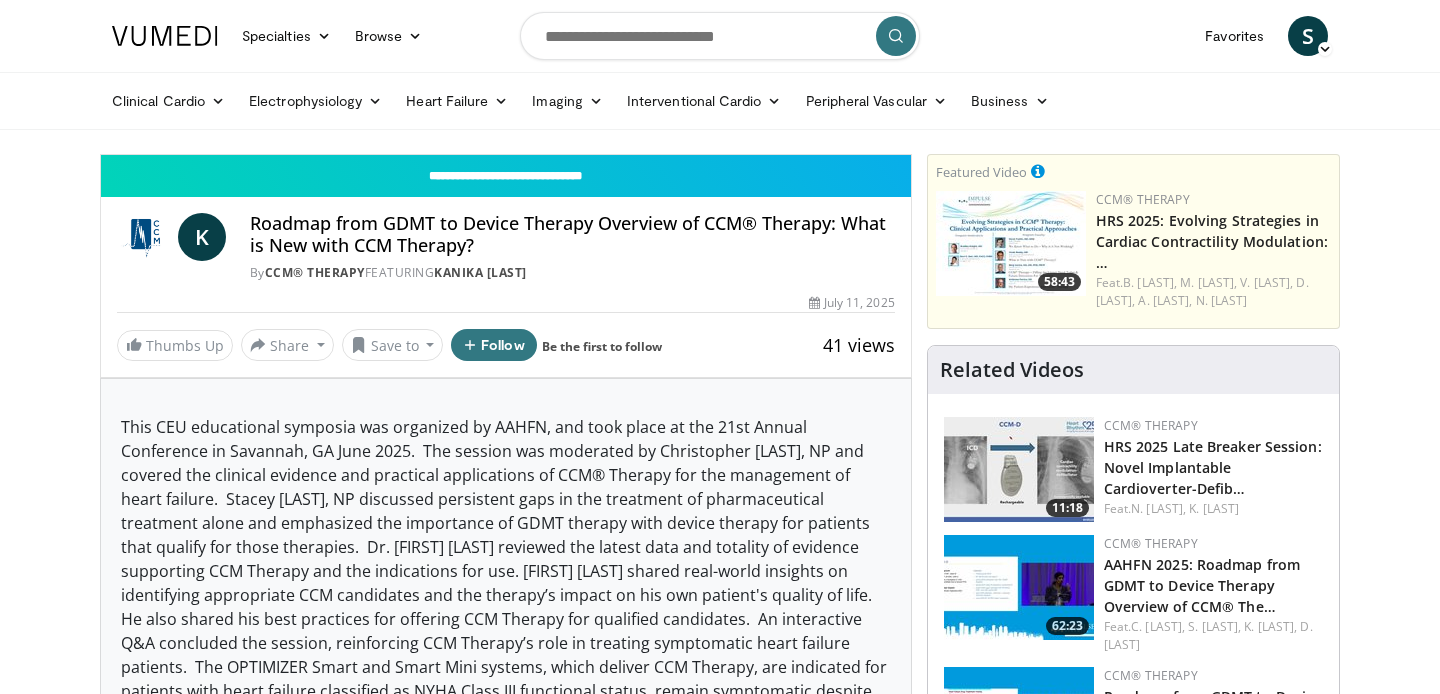 scroll, scrollTop: 0, scrollLeft: 0, axis: both 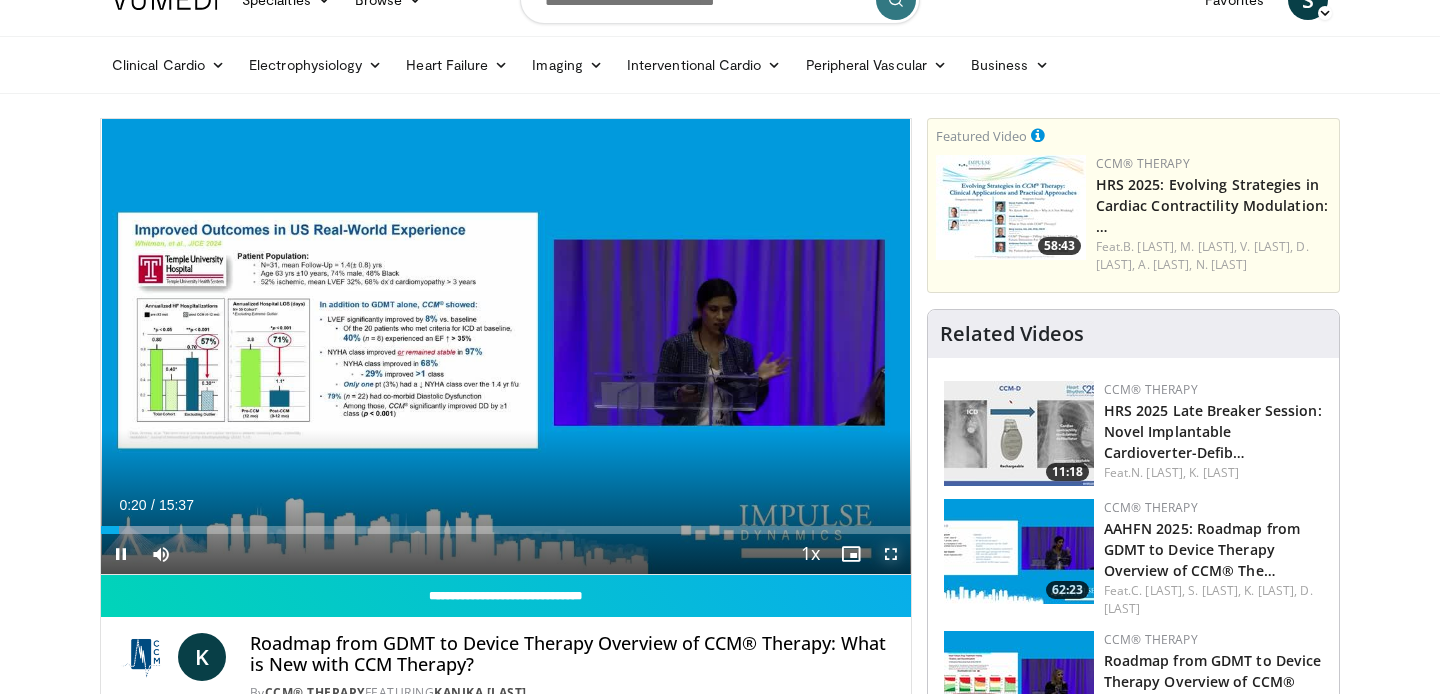 click at bounding box center [891, 554] 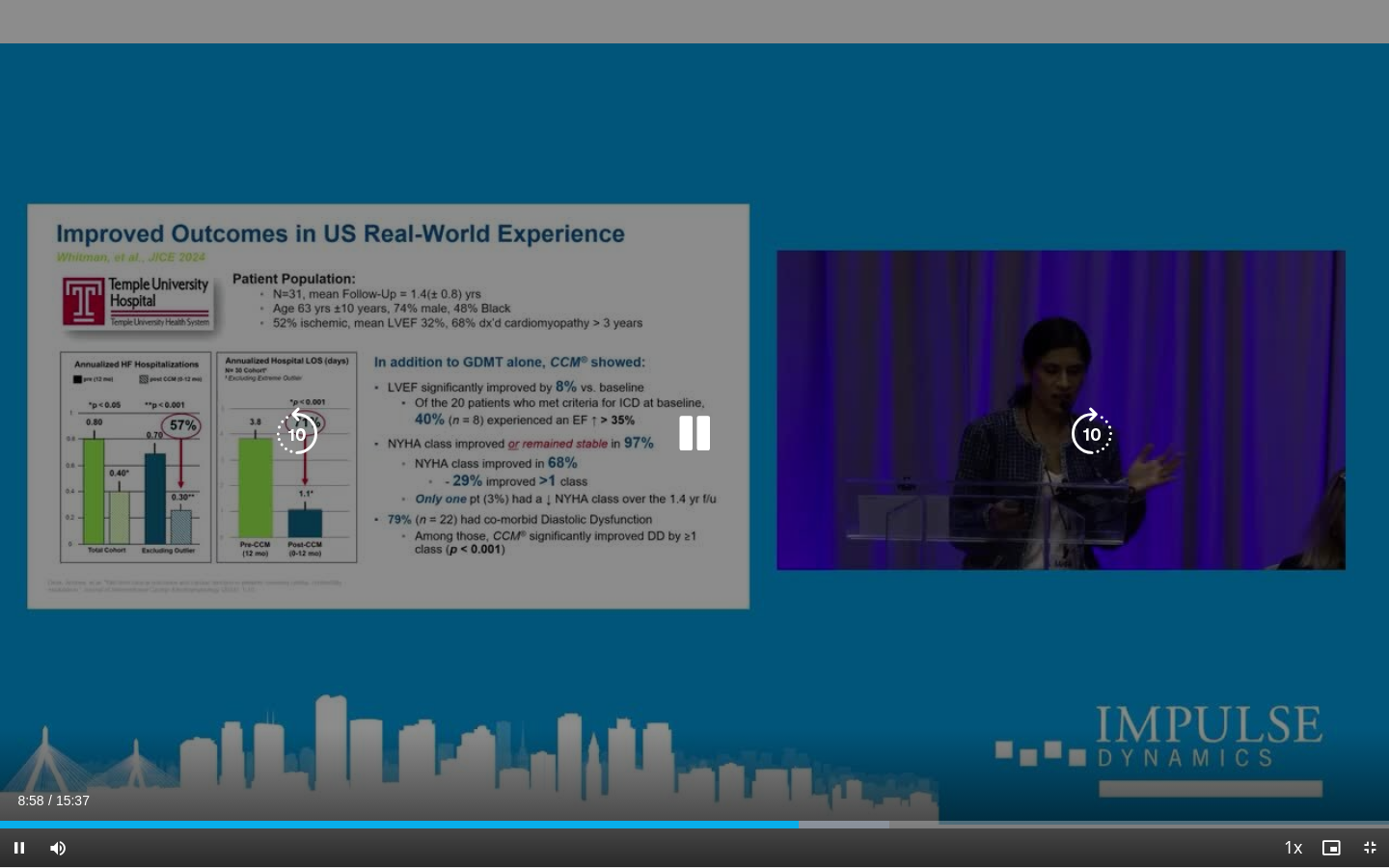 click at bounding box center [694, 434] 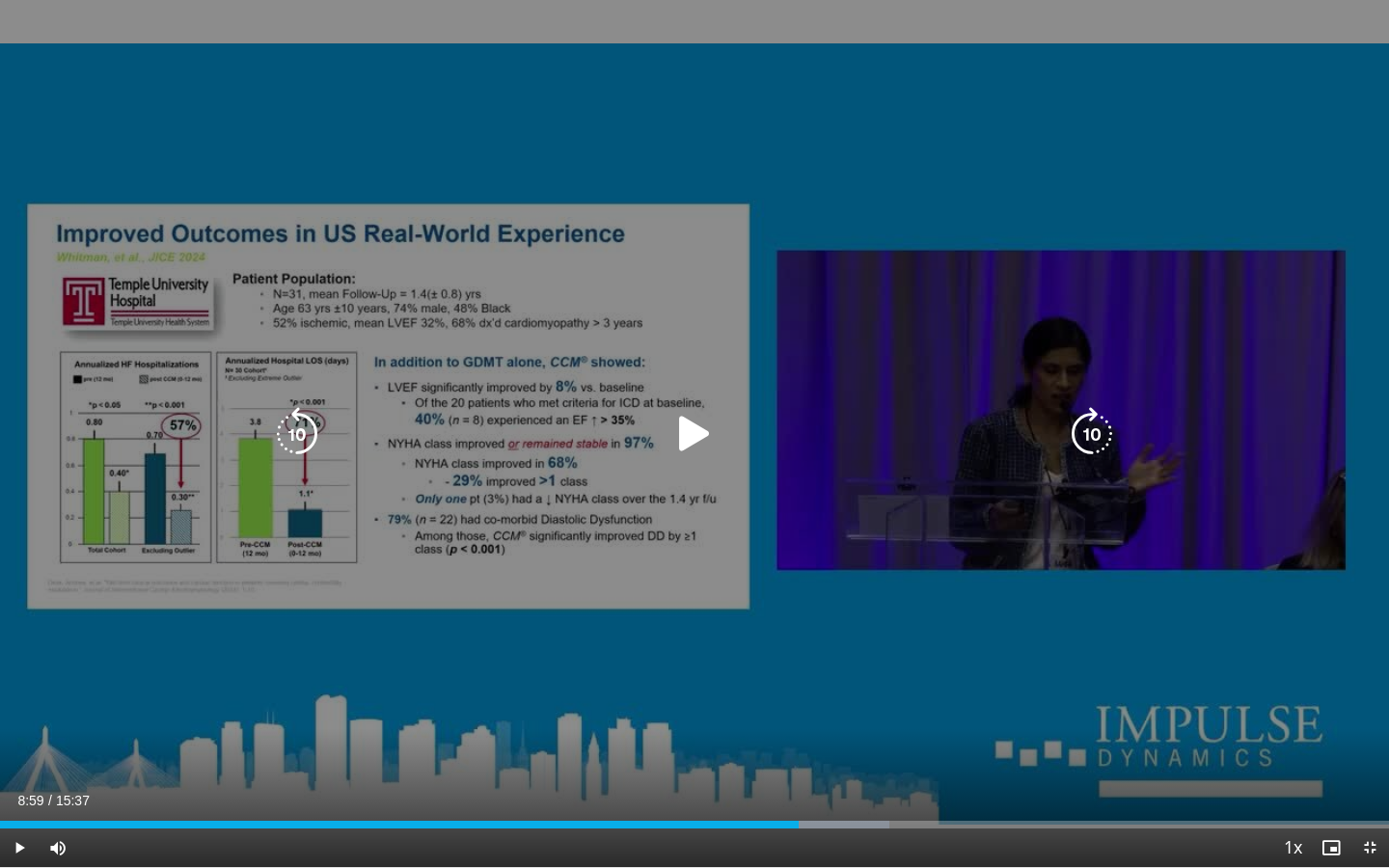 click at bounding box center [297, 434] 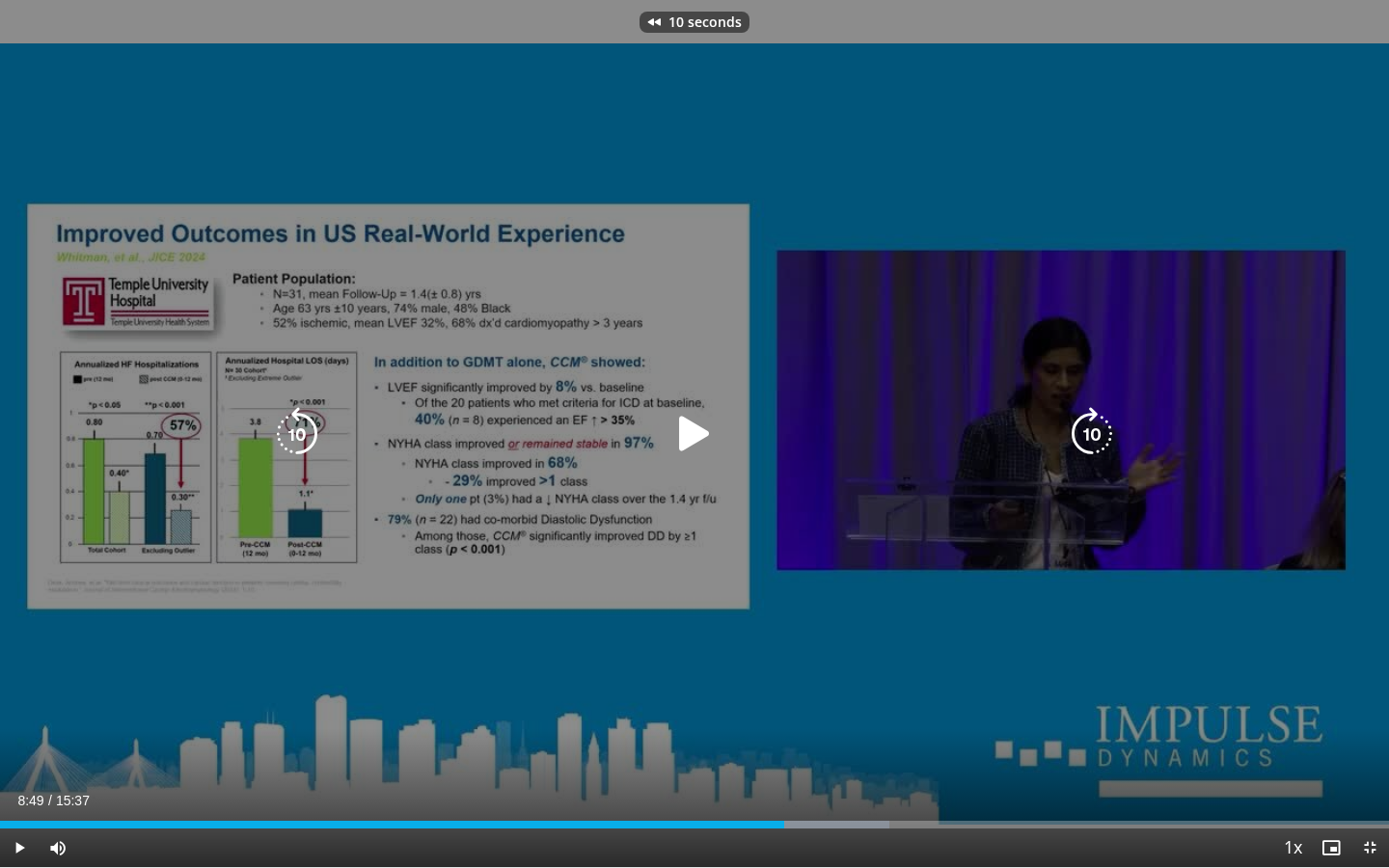 click at bounding box center [297, 434] 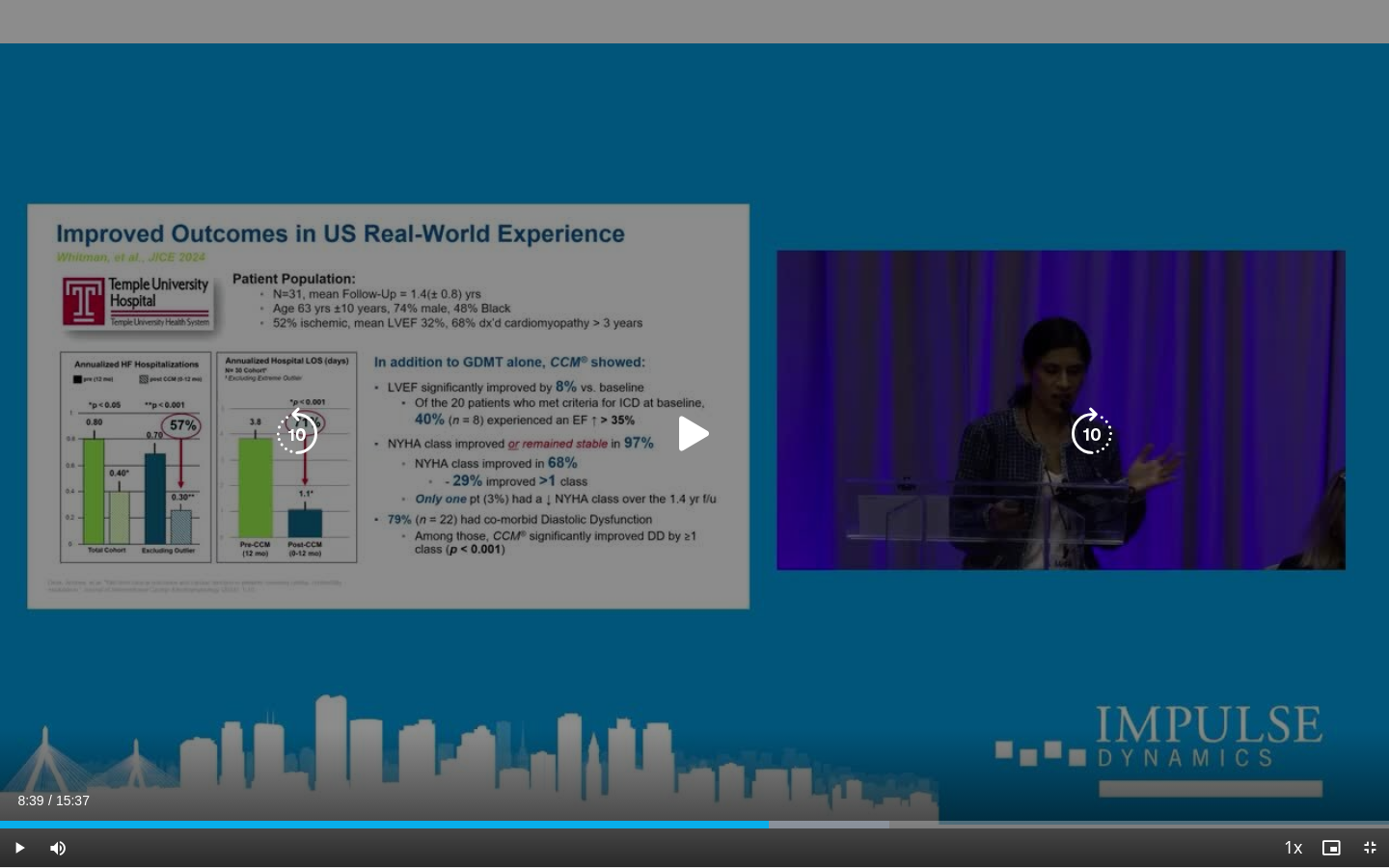 click at bounding box center (297, 434) 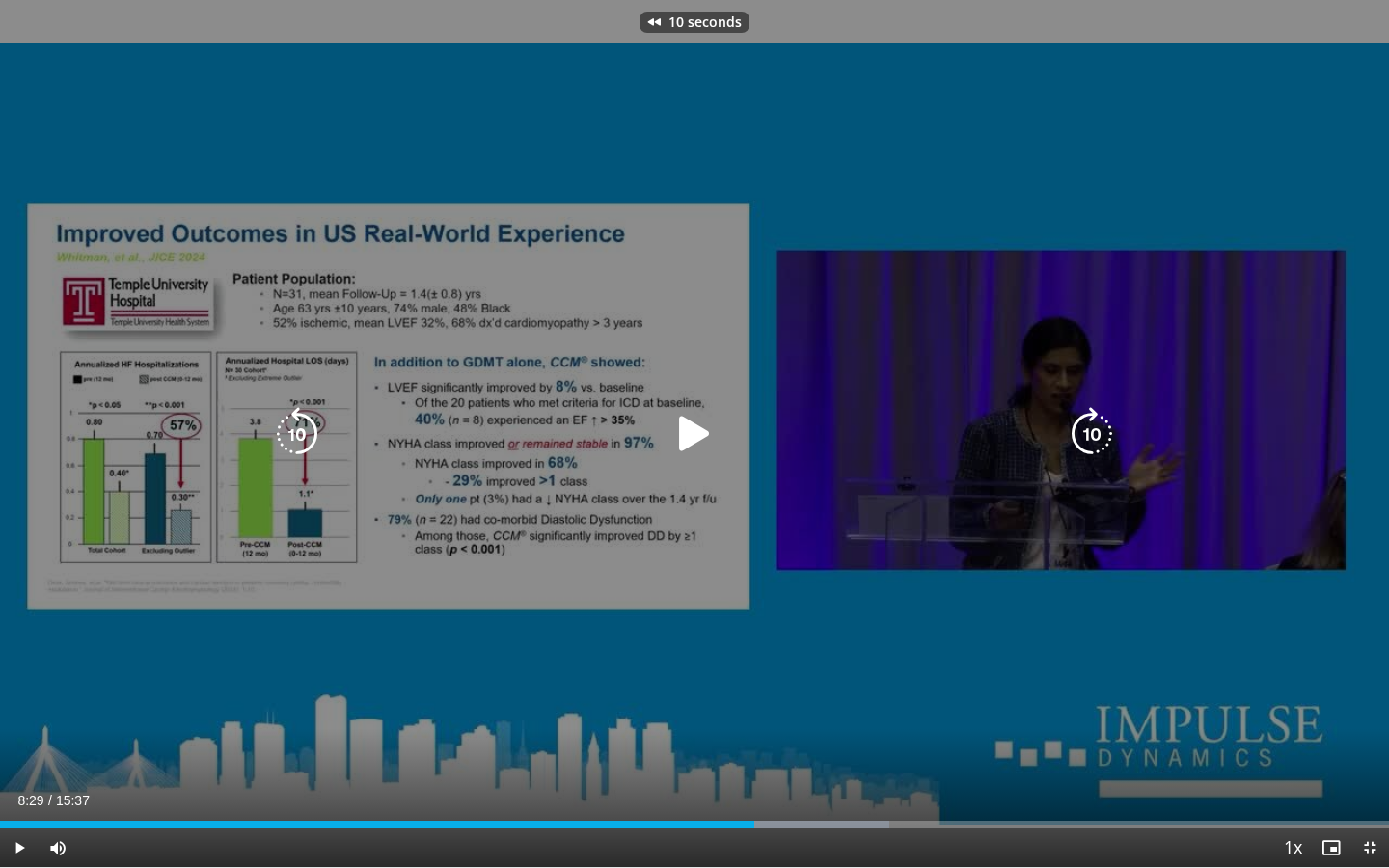 click at bounding box center [297, 434] 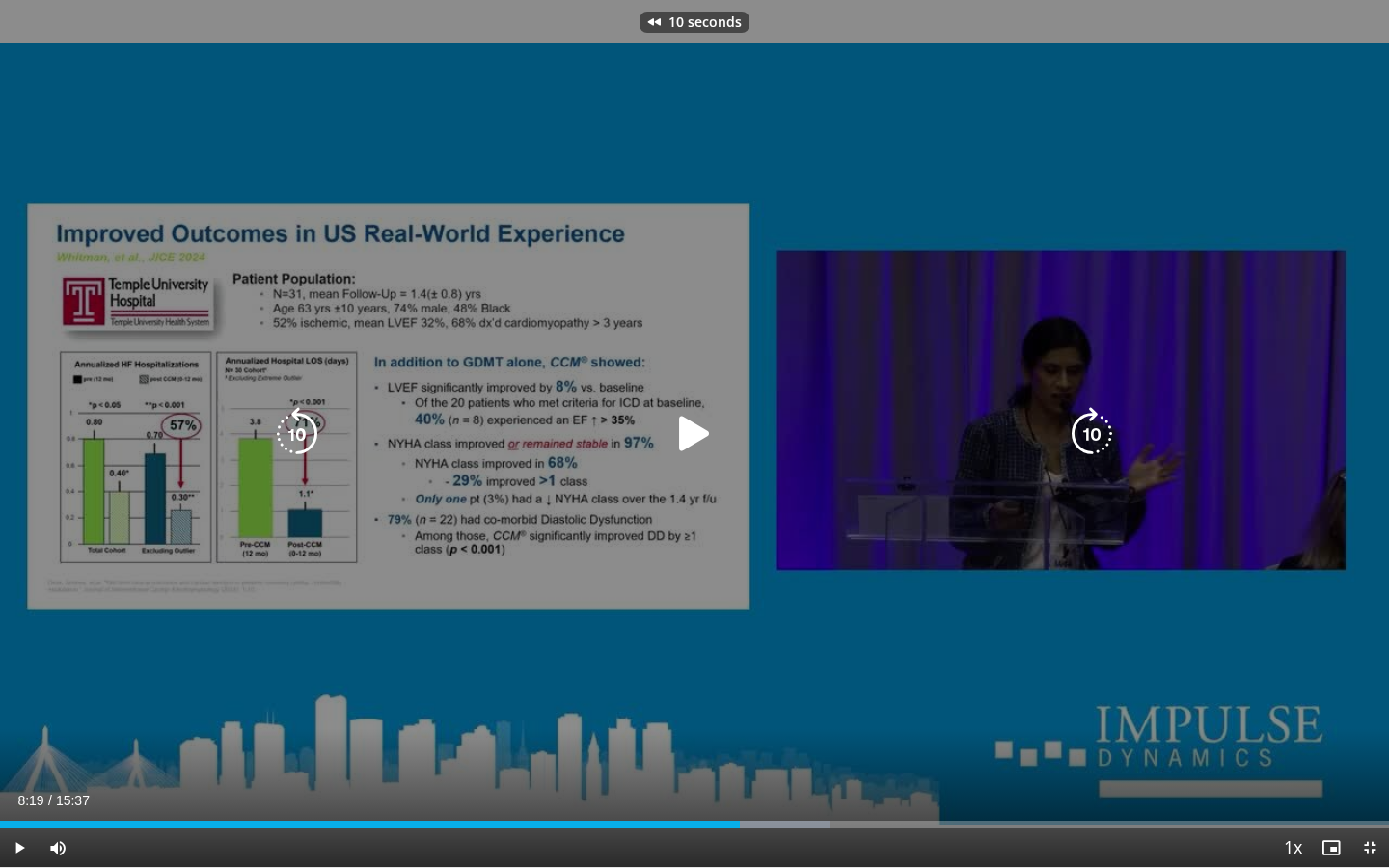 click at bounding box center (297, 434) 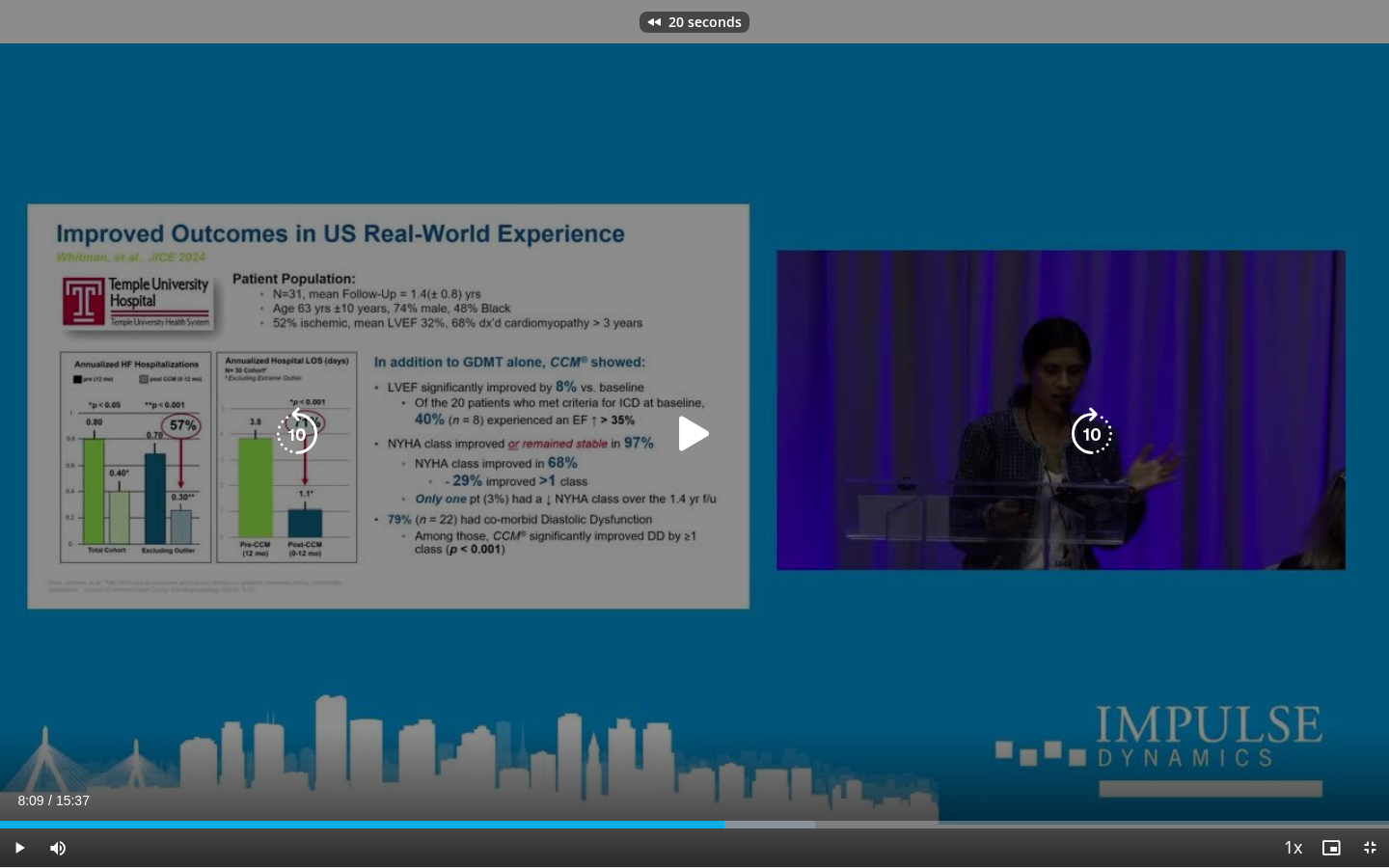 click at bounding box center [297, 434] 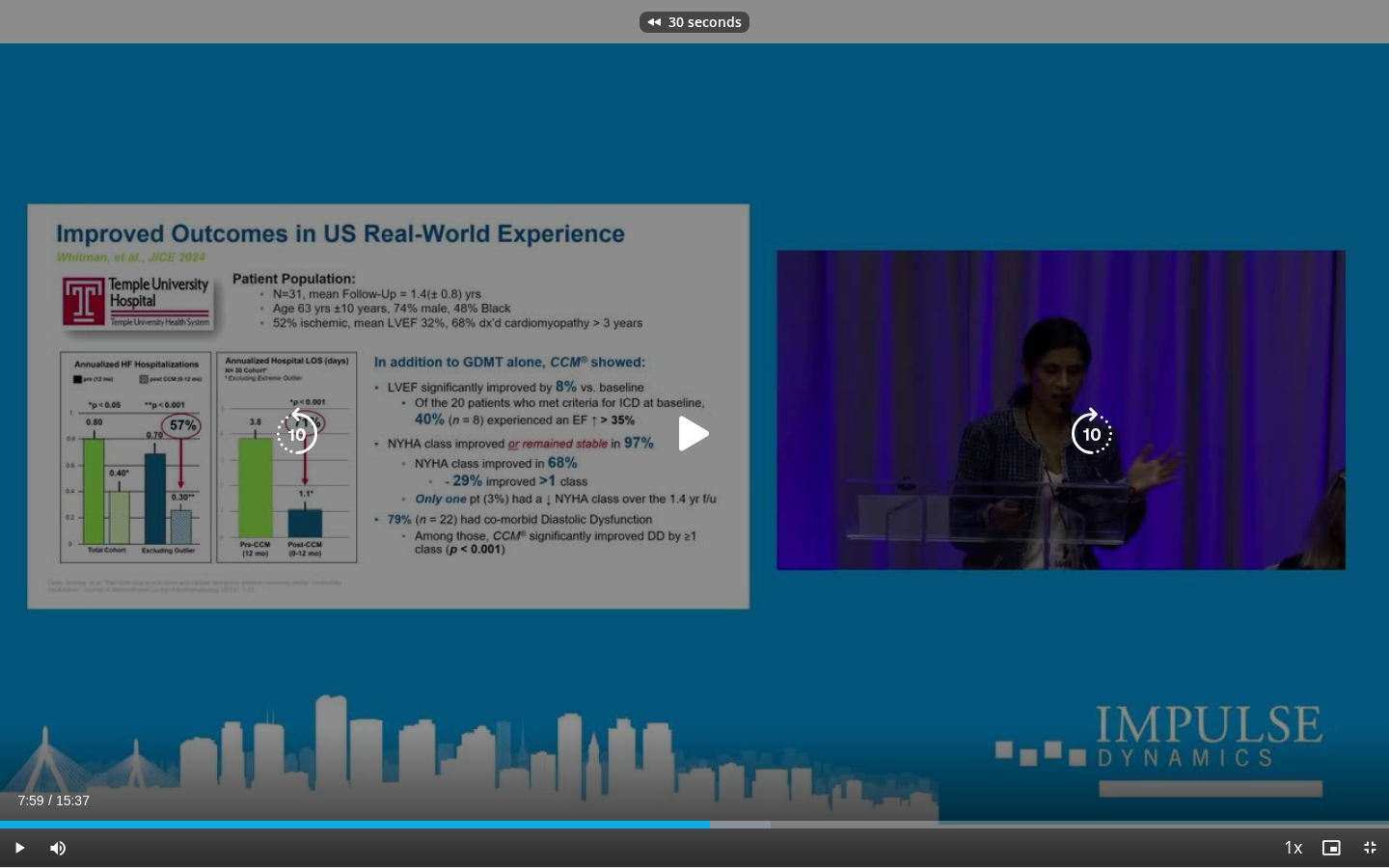 click at bounding box center (297, 434) 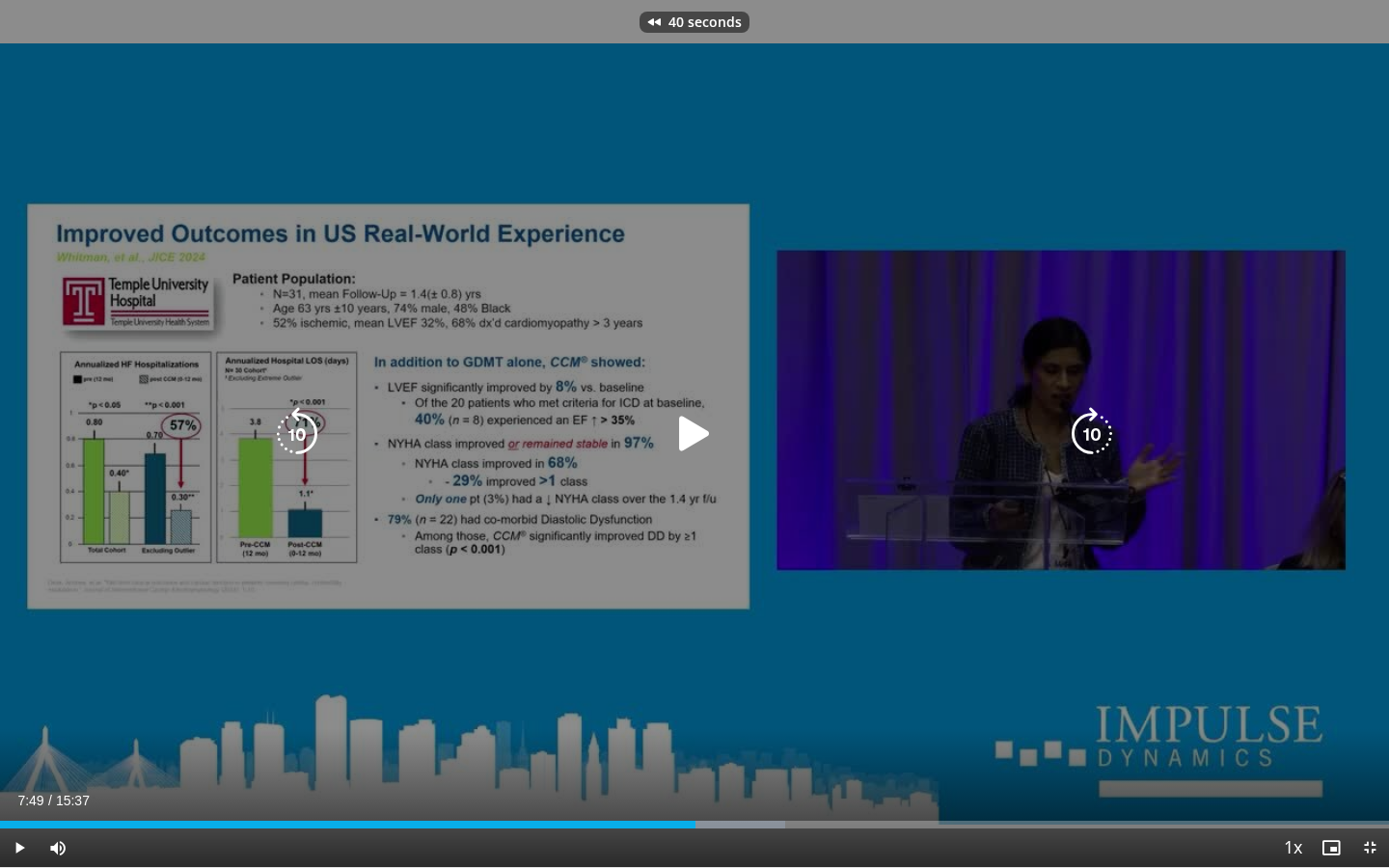 click at bounding box center [694, 434] 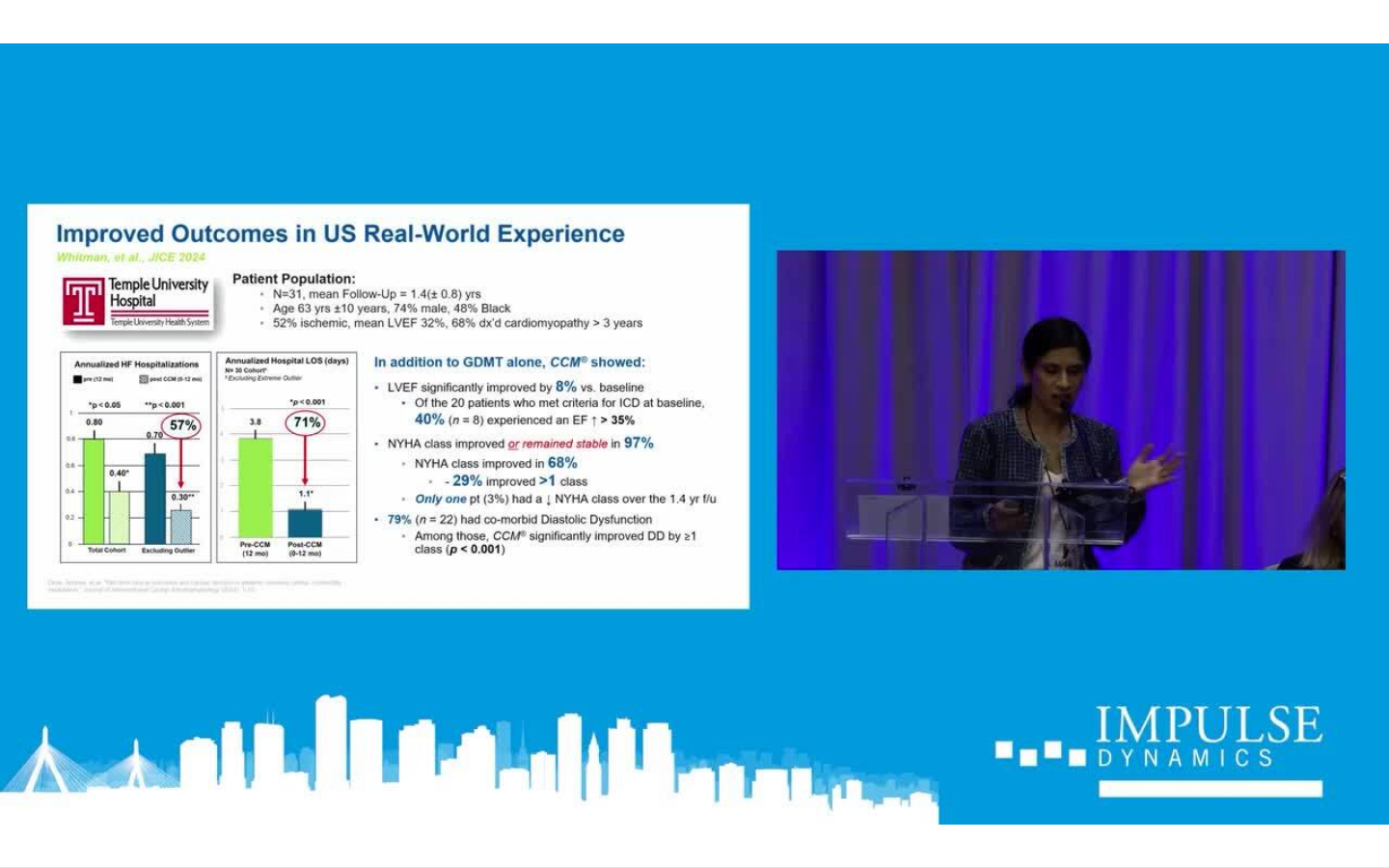 type 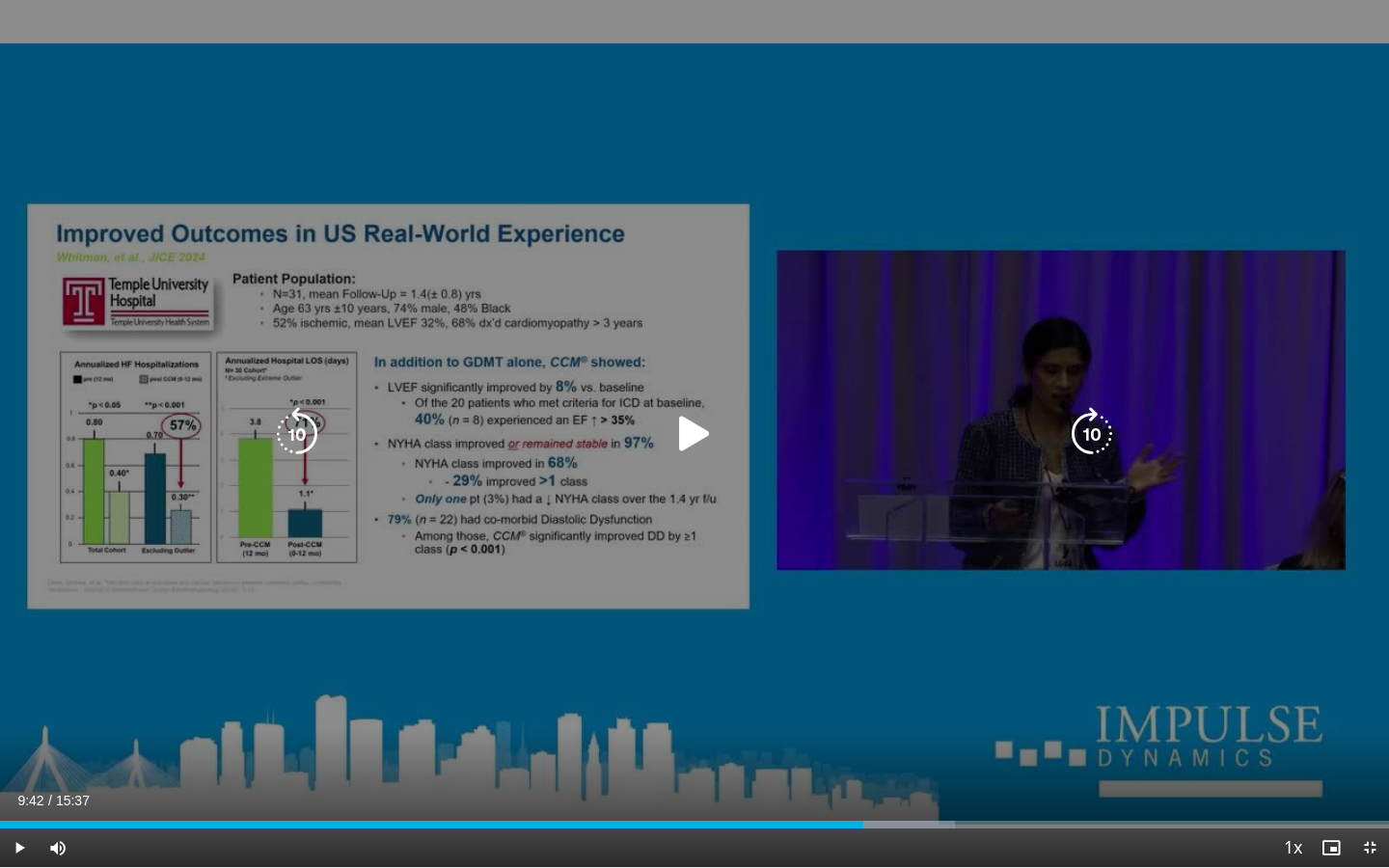 click at bounding box center (694, 434) 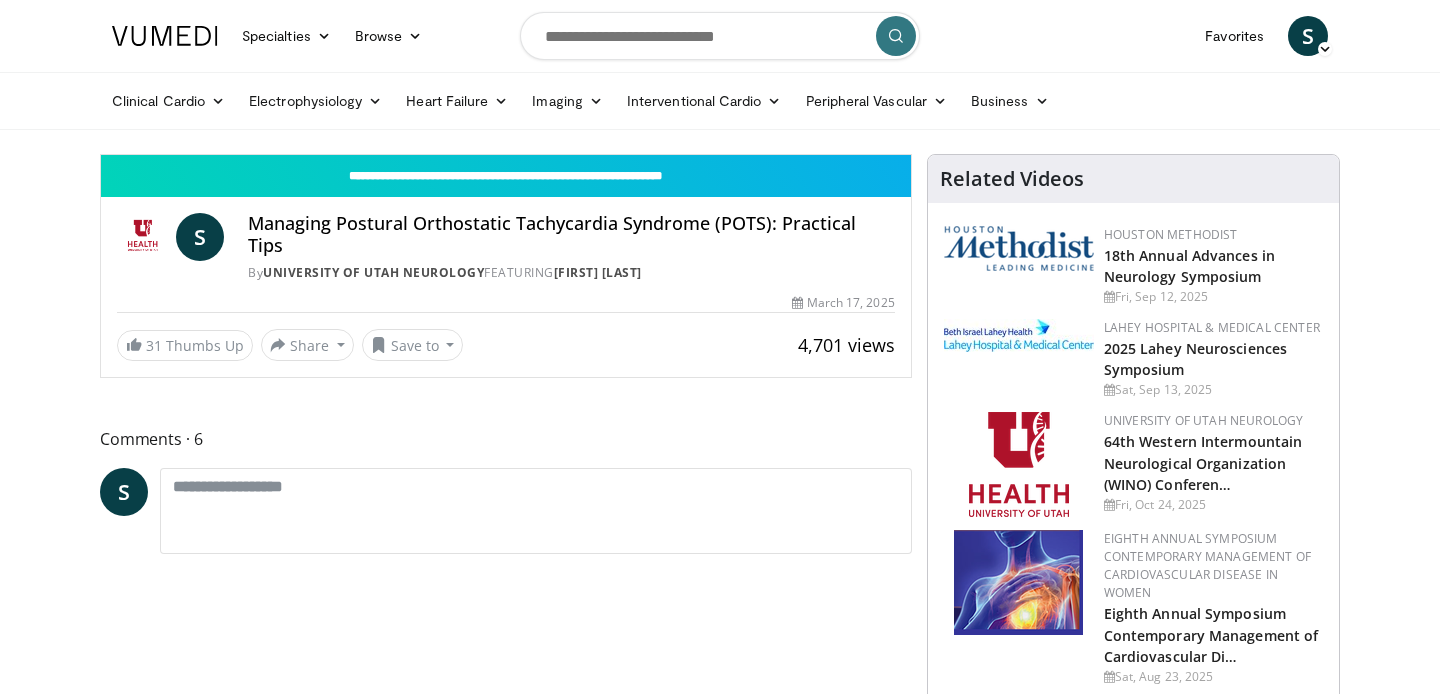 scroll, scrollTop: 0, scrollLeft: 0, axis: both 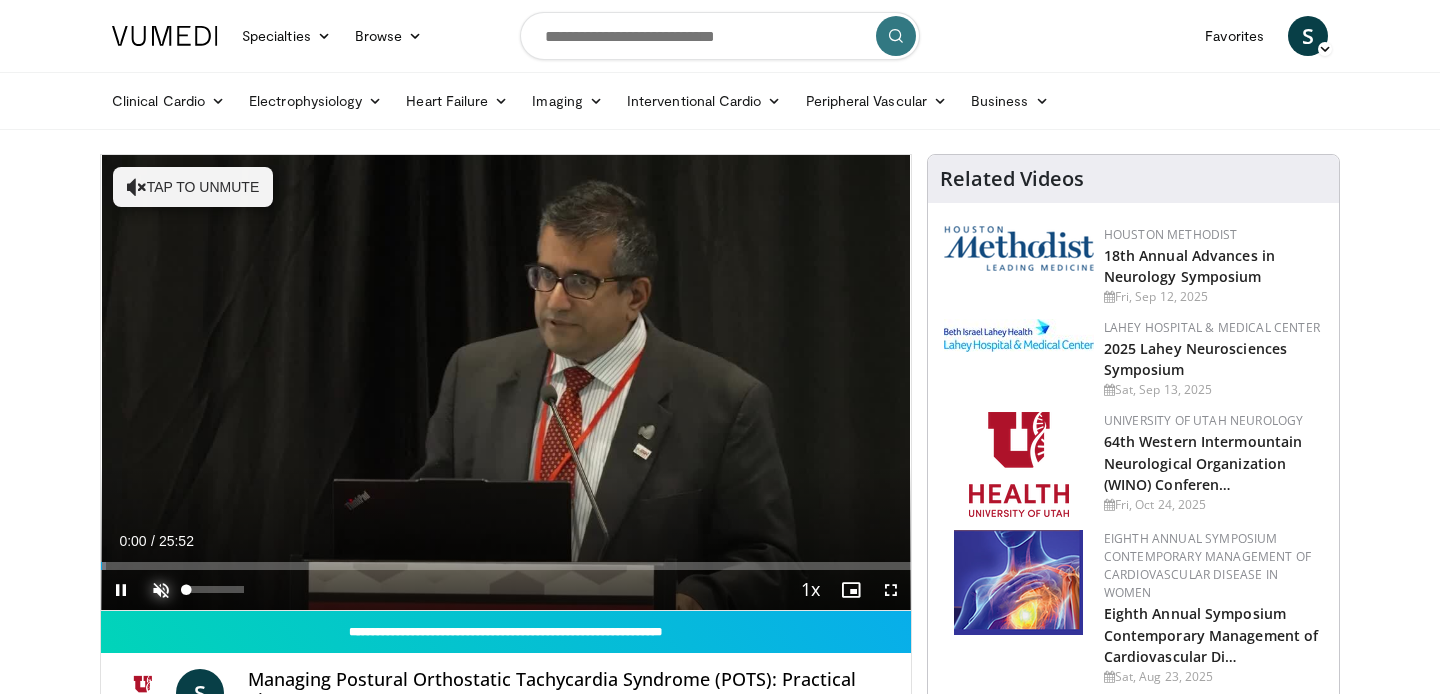 click at bounding box center [161, 590] 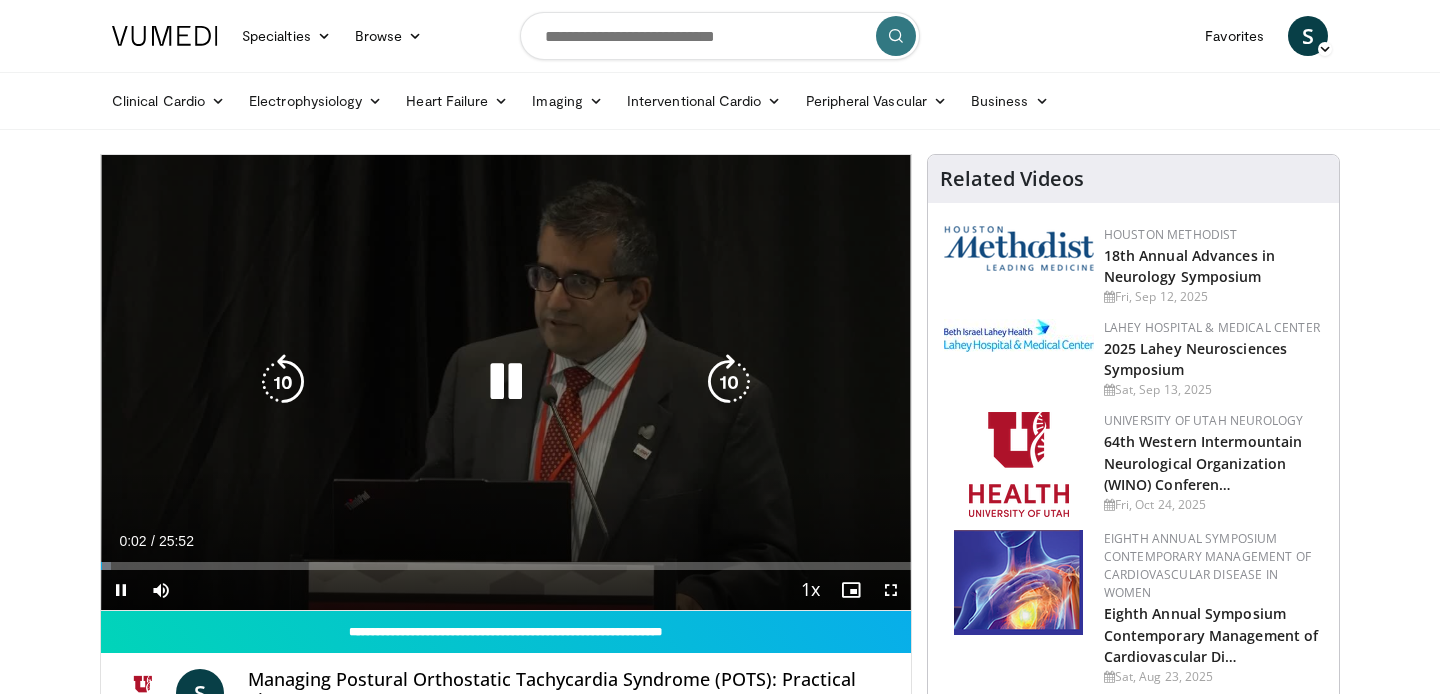 click at bounding box center (729, 382) 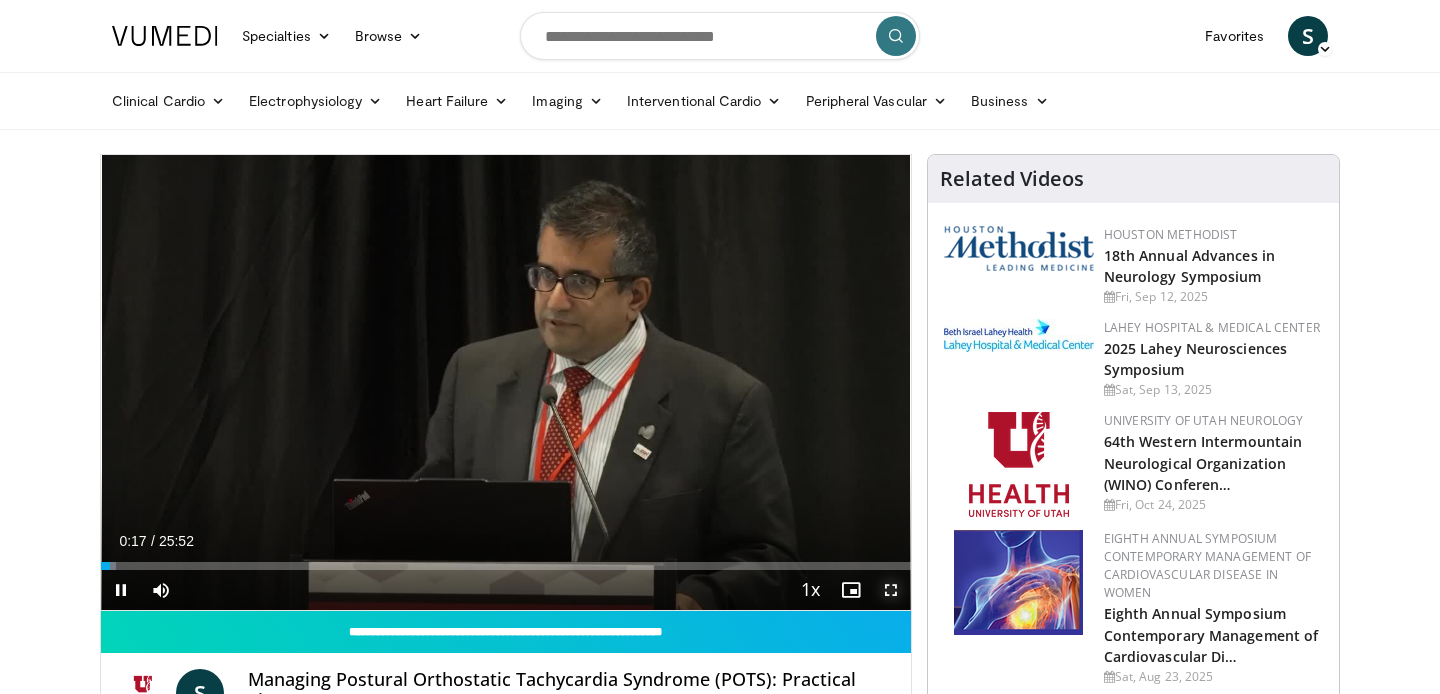 click at bounding box center (891, 590) 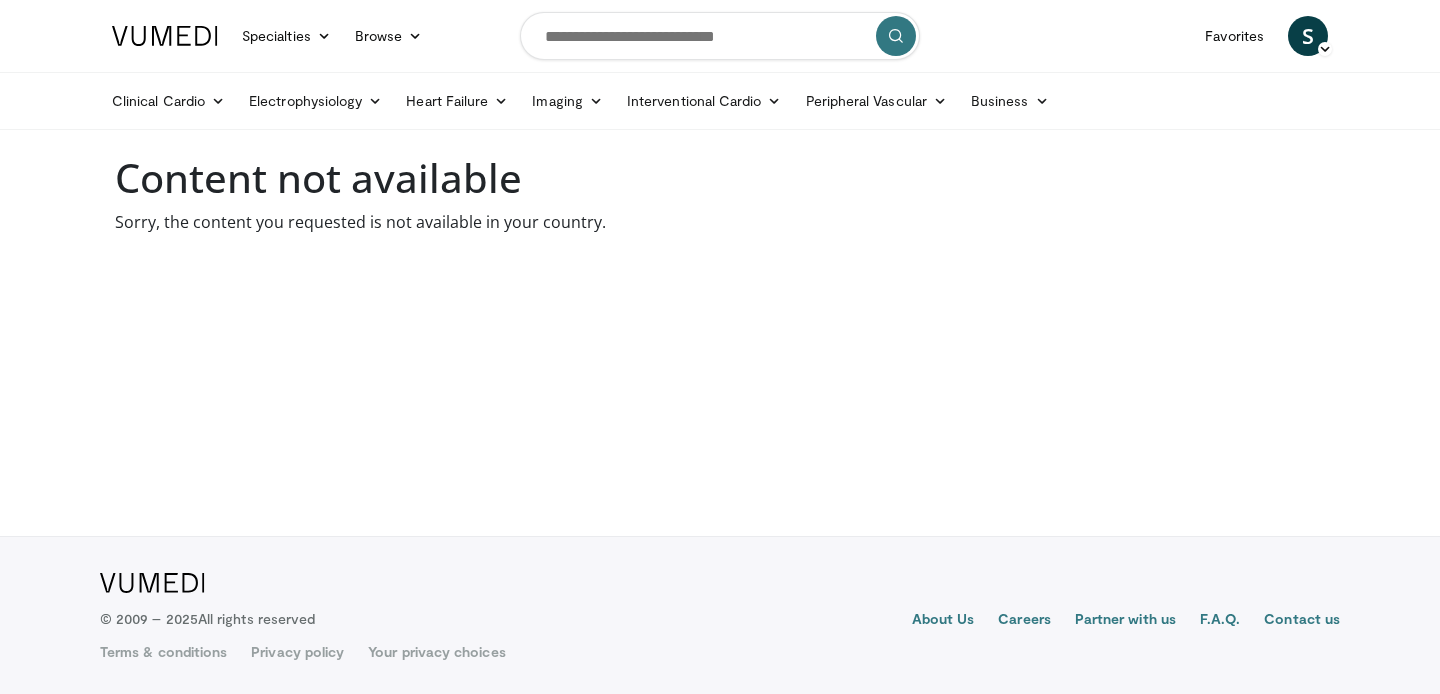 scroll, scrollTop: 0, scrollLeft: 0, axis: both 